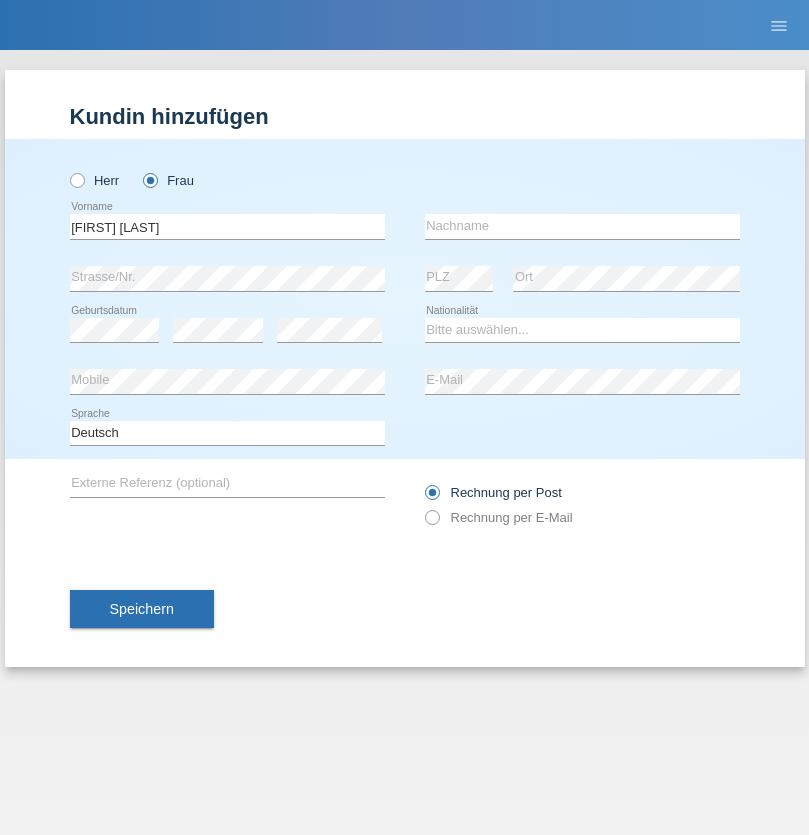 scroll, scrollTop: 0, scrollLeft: 0, axis: both 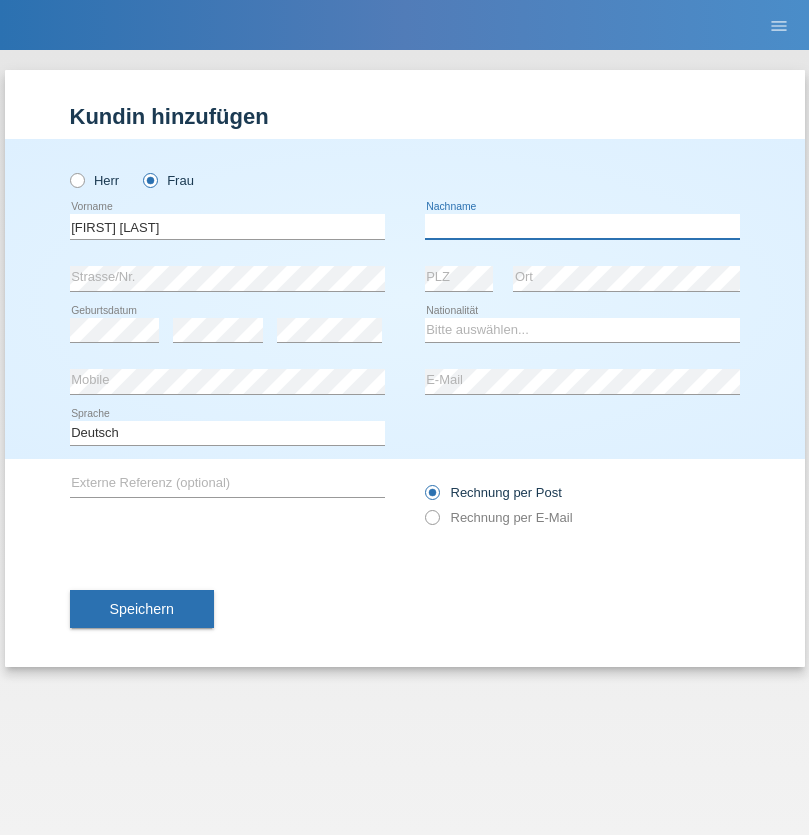 click at bounding box center (582, 226) 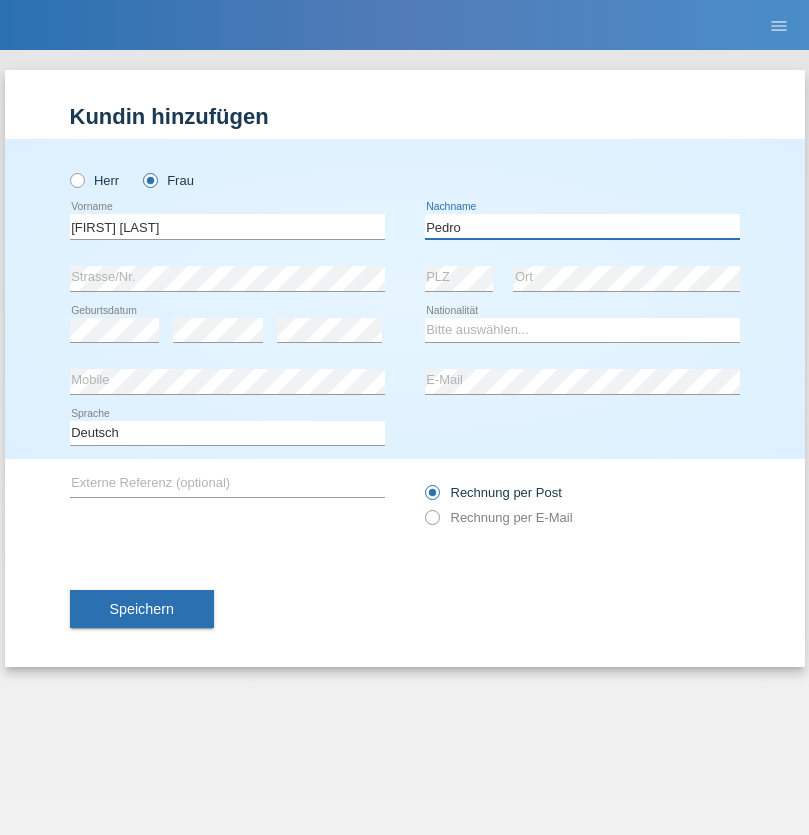 type on "Pedro" 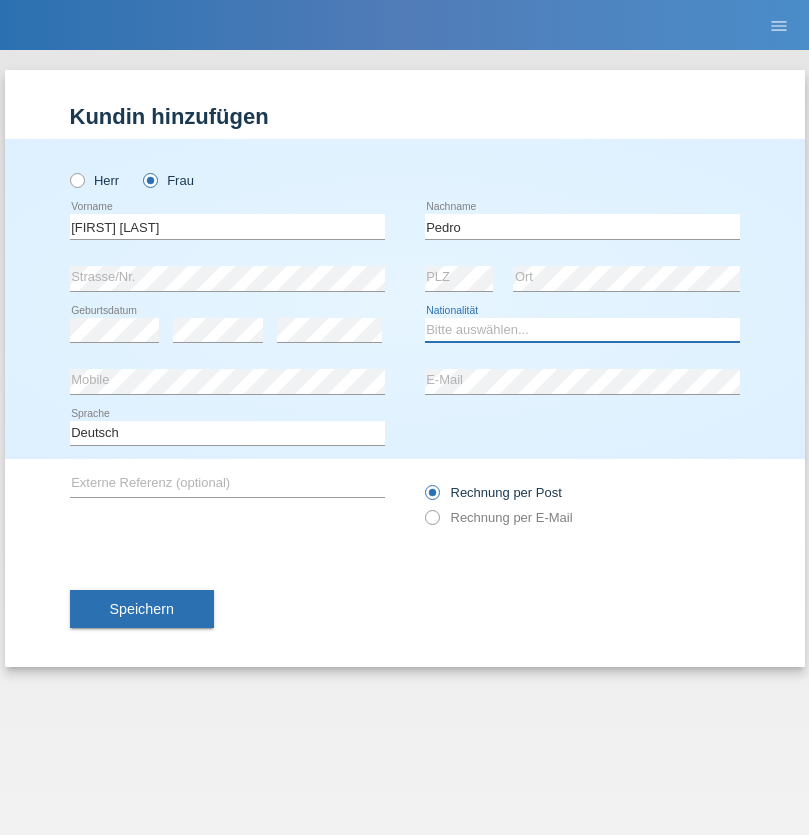 select on "CH" 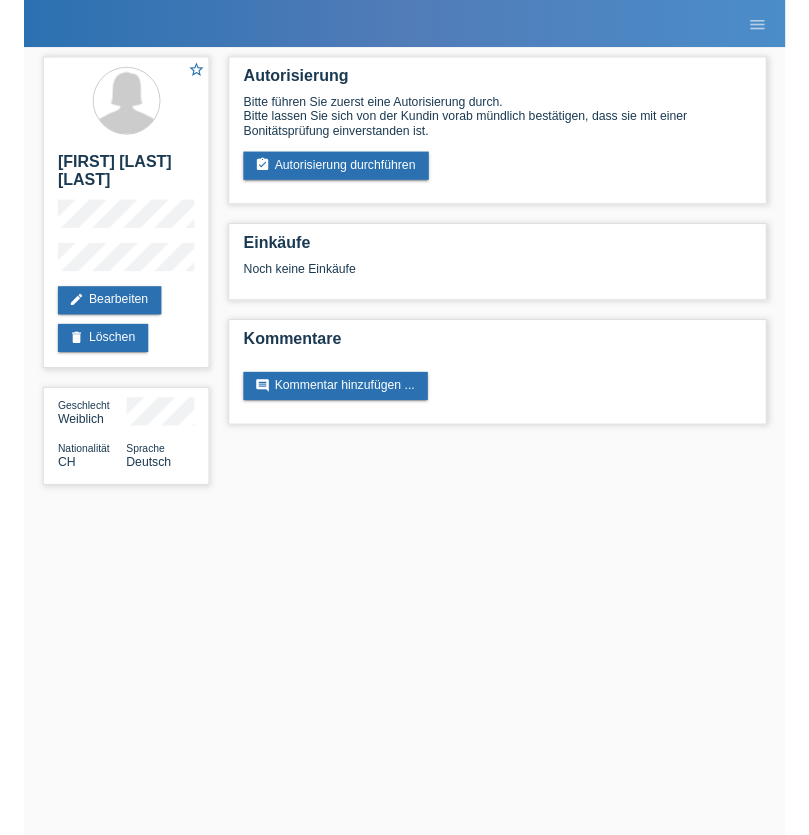 scroll, scrollTop: 0, scrollLeft: 0, axis: both 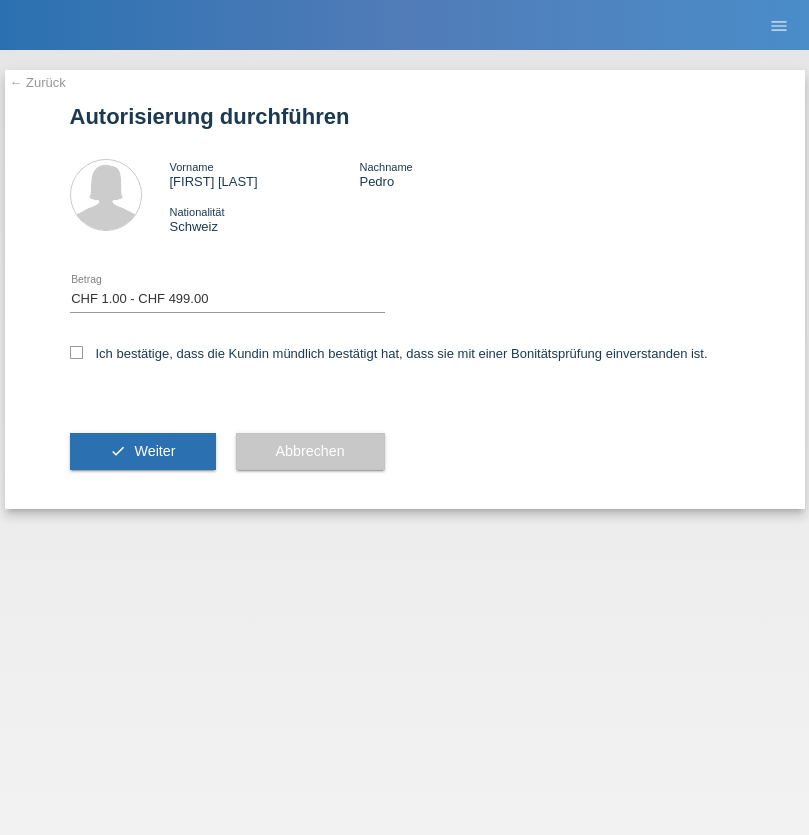 select on "1" 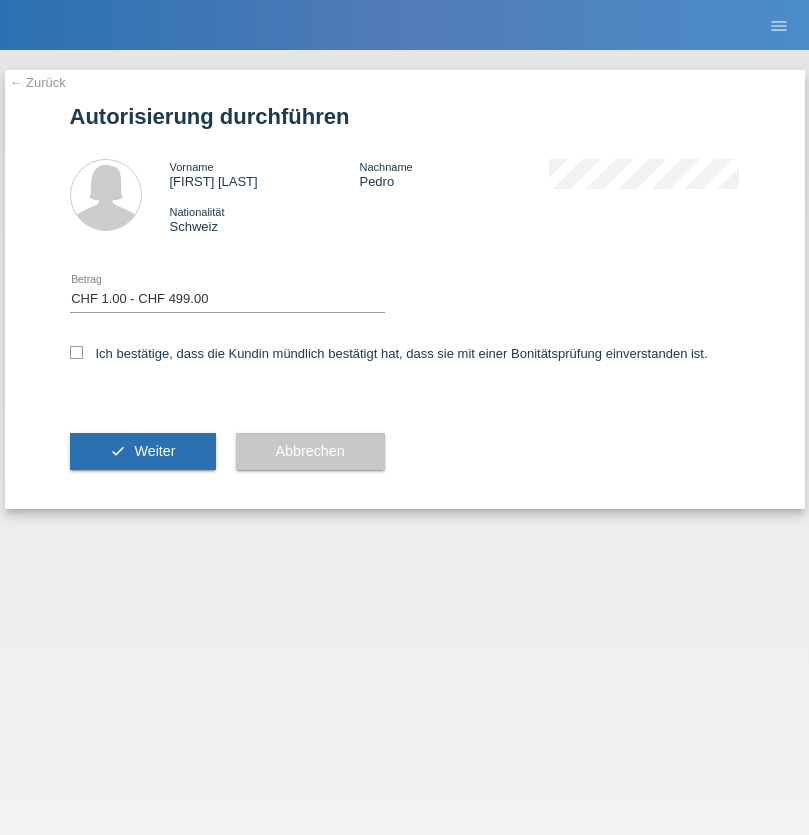 checkbox on "true" 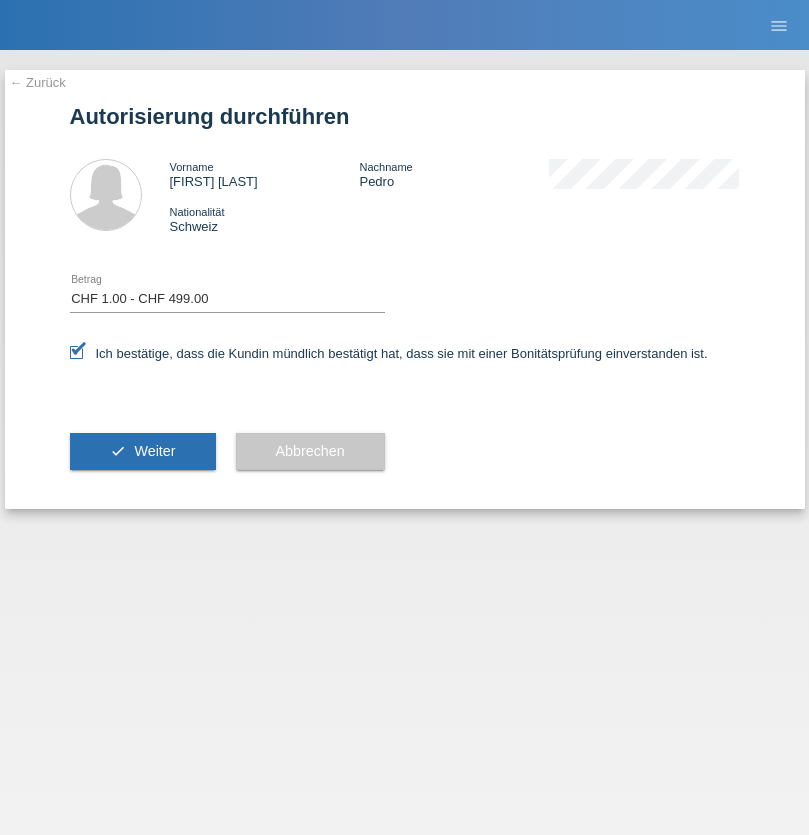 scroll, scrollTop: 0, scrollLeft: 0, axis: both 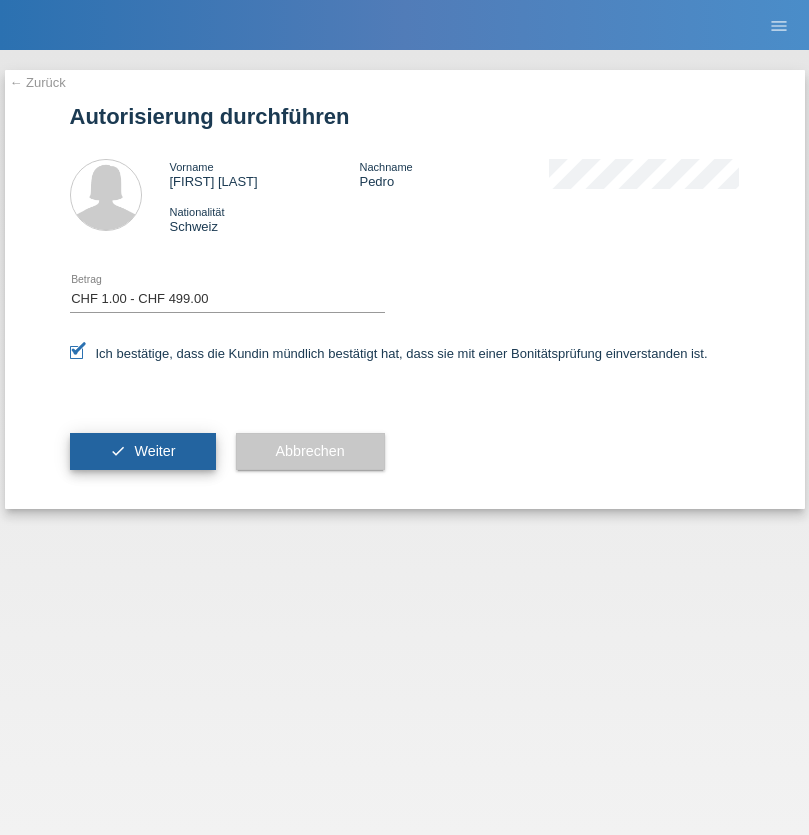 click on "Weiter" at bounding box center (154, 451) 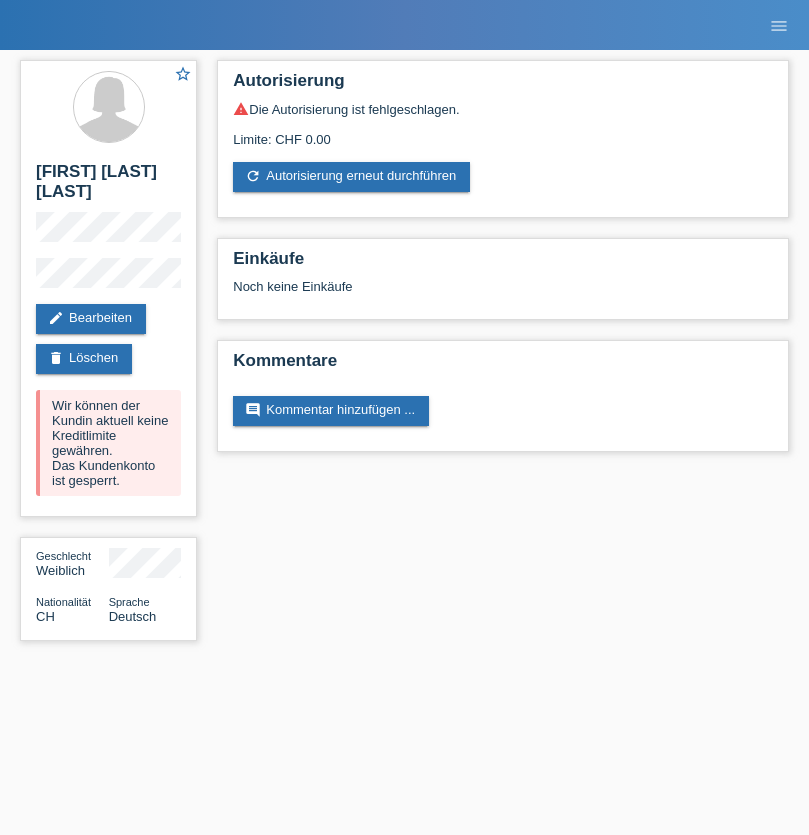 scroll, scrollTop: 0, scrollLeft: 0, axis: both 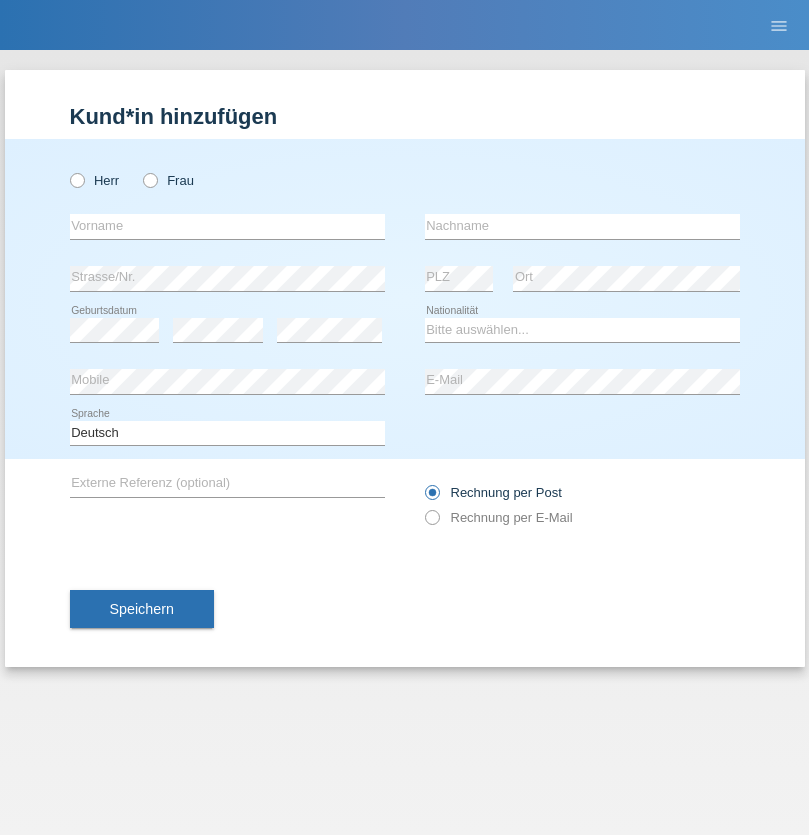 radio on "true" 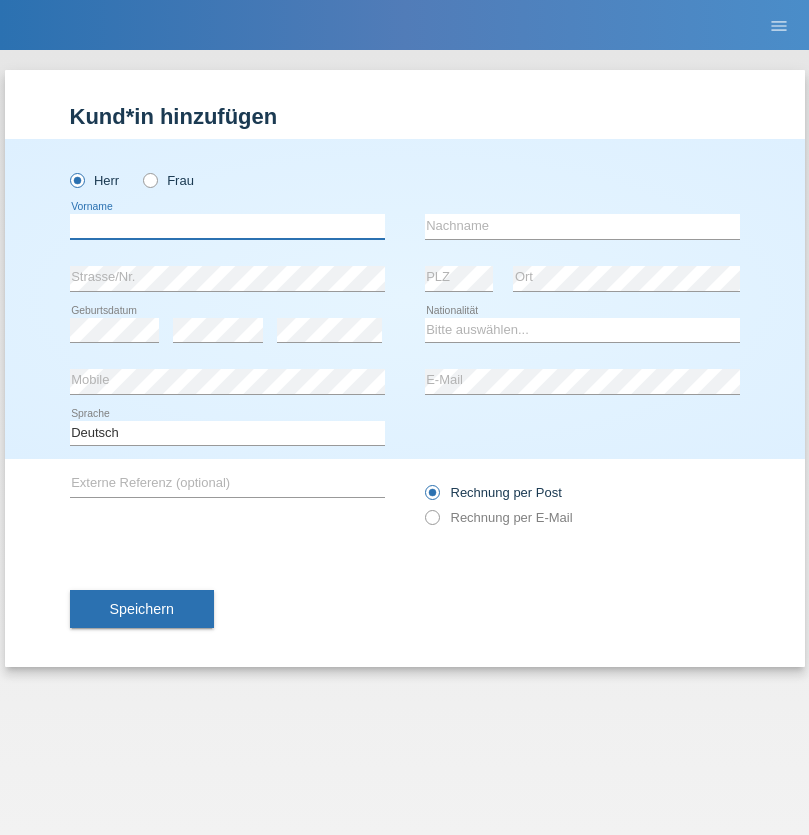 click at bounding box center [227, 226] 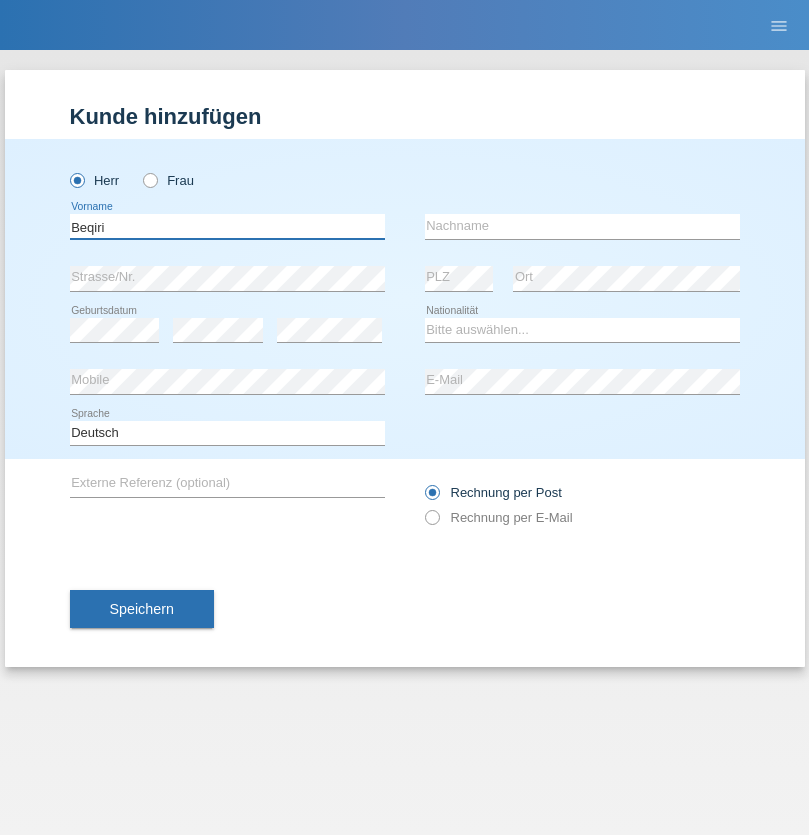 type on "Beqiri" 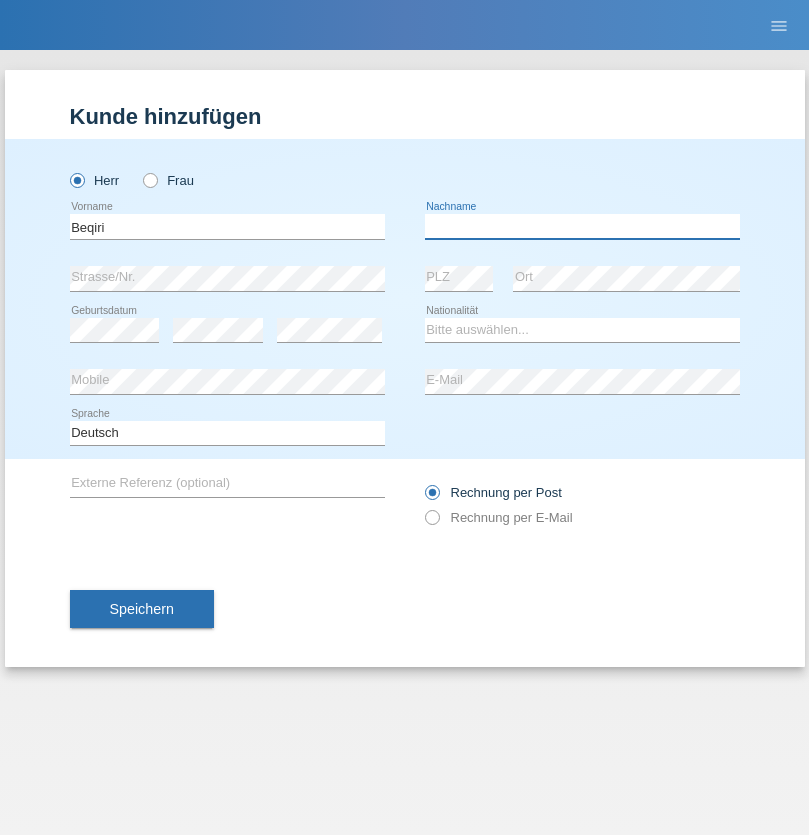 click at bounding box center (582, 226) 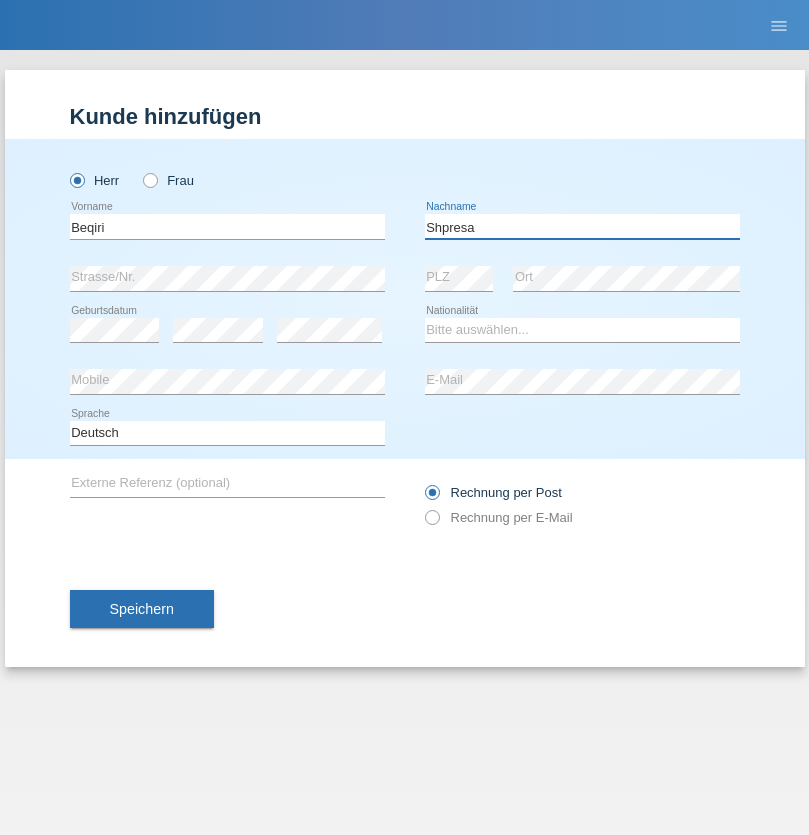 type on "Shpresa" 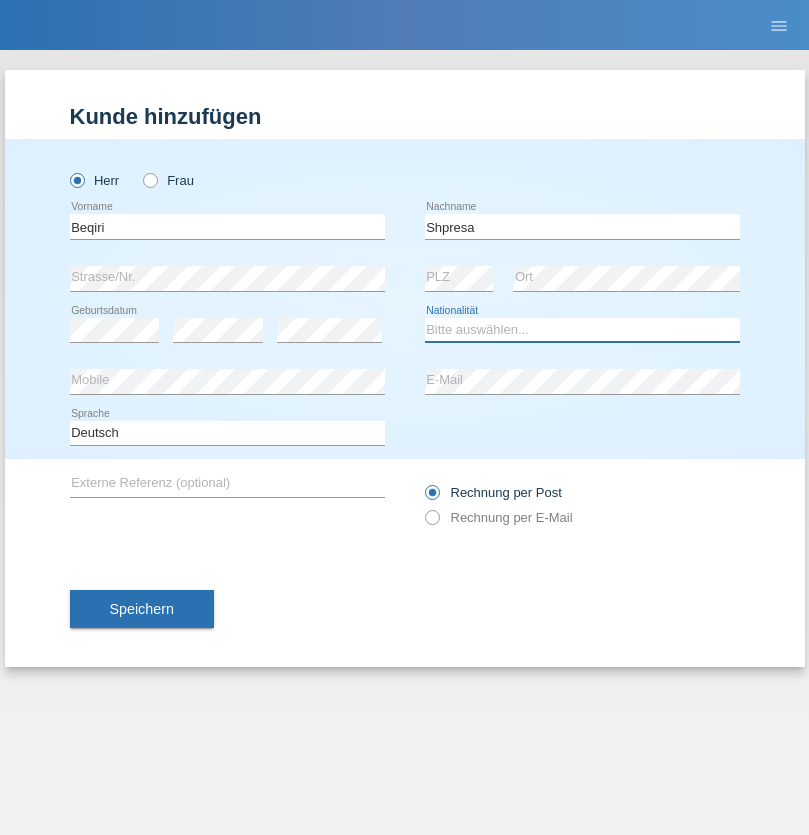 select on "XK" 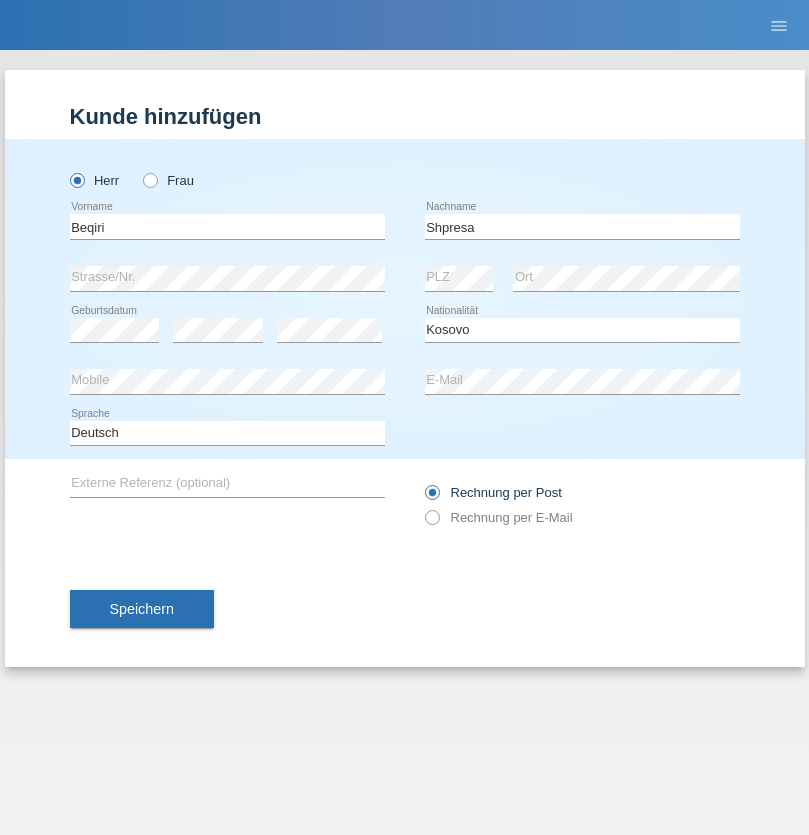 select on "C" 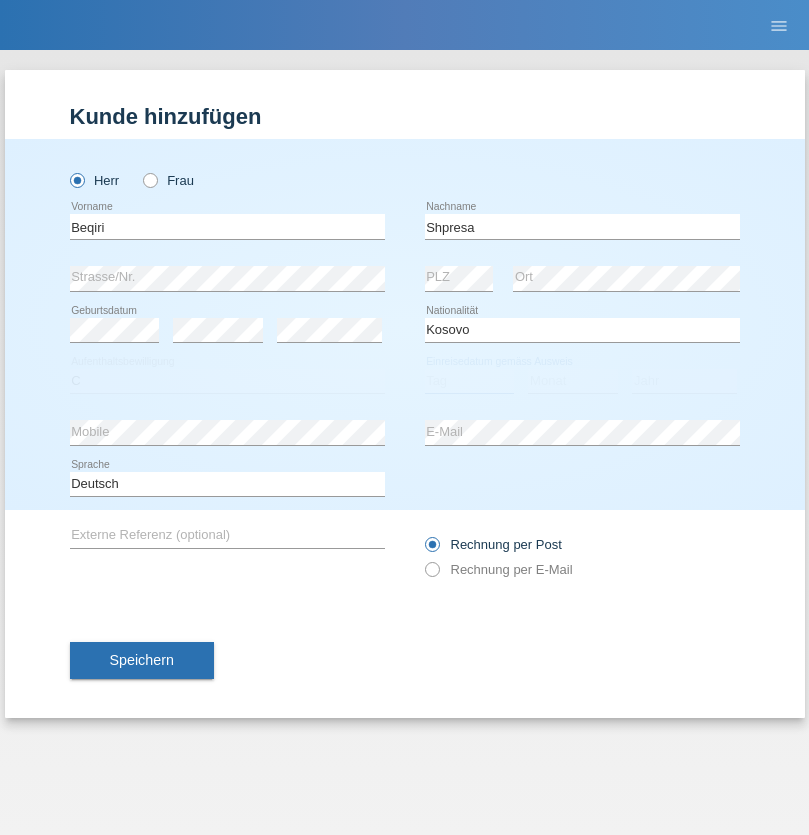 select on "08" 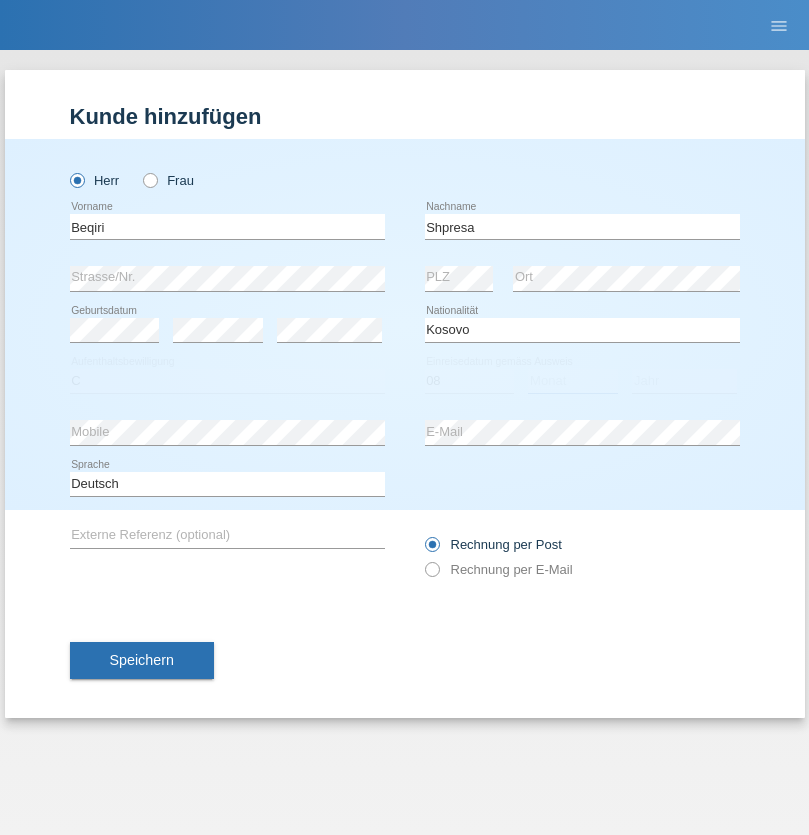select on "02" 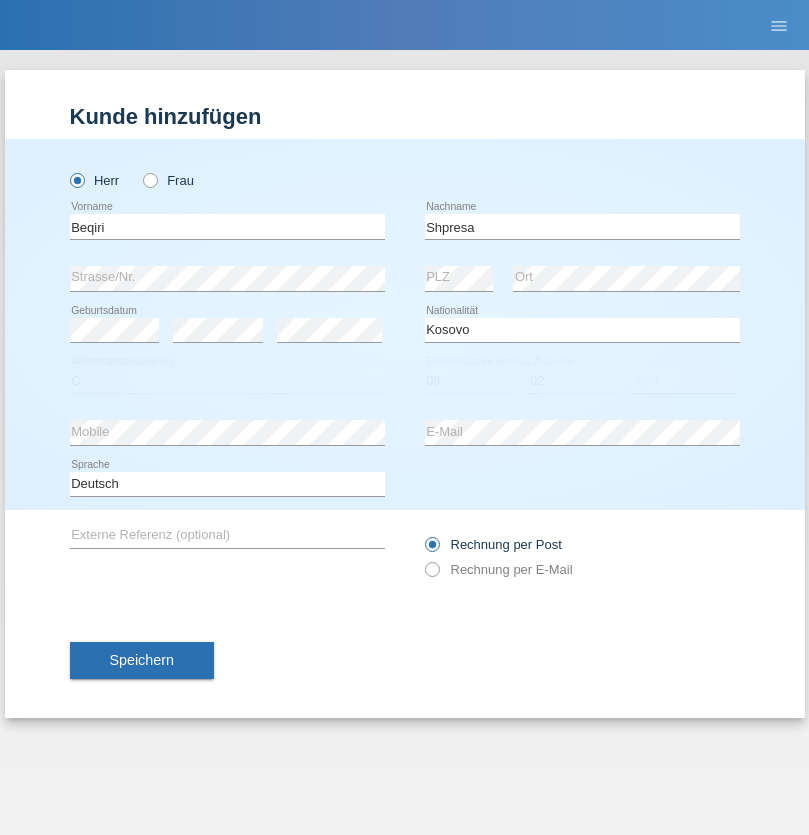 select on "1979" 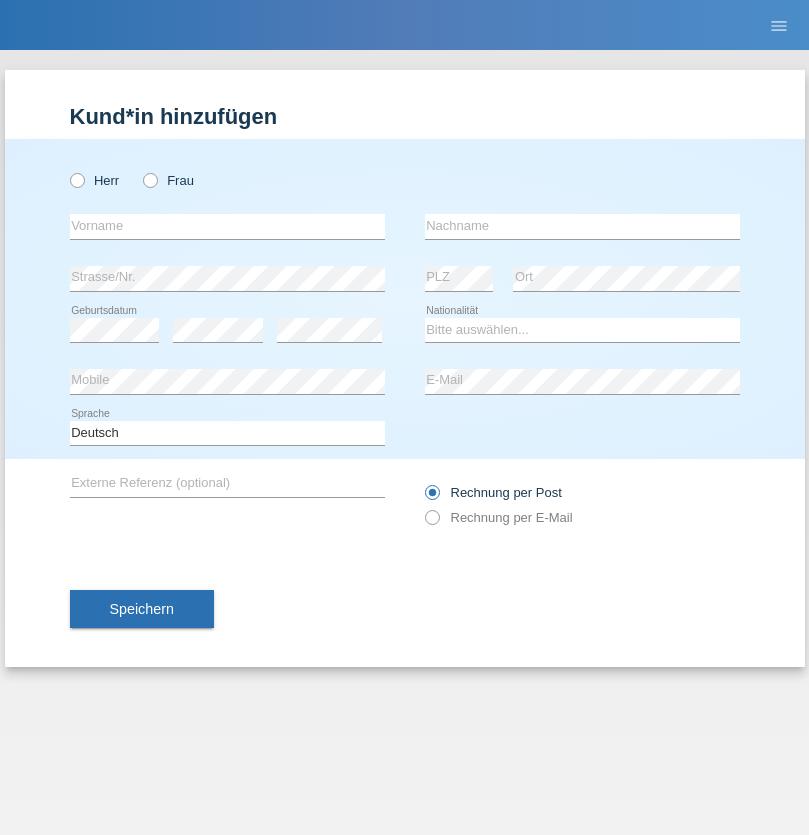 scroll, scrollTop: 0, scrollLeft: 0, axis: both 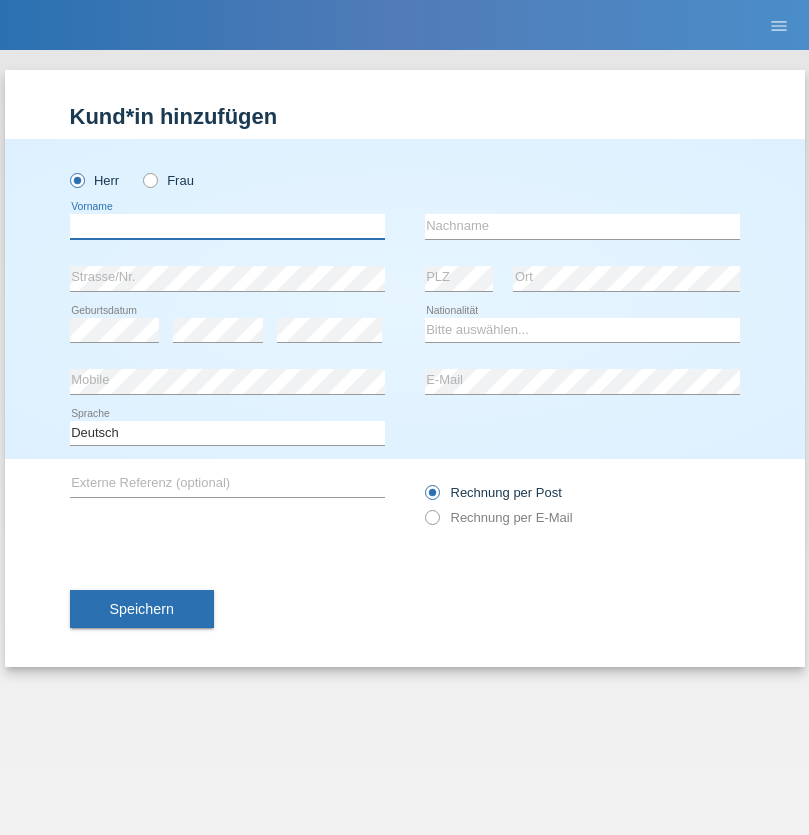 click at bounding box center [227, 226] 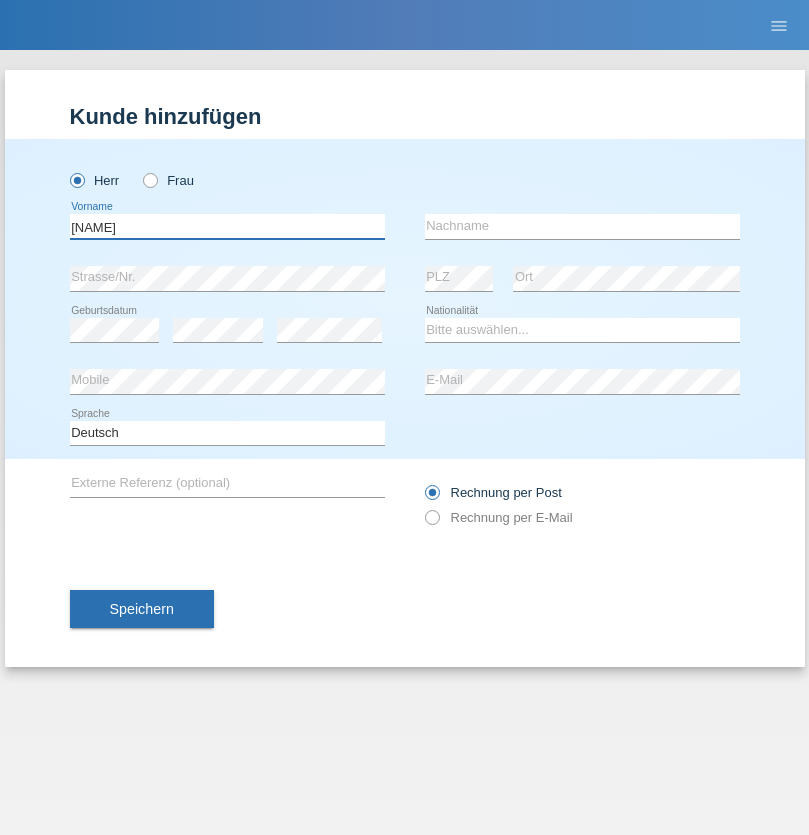 type on "[NAME]" 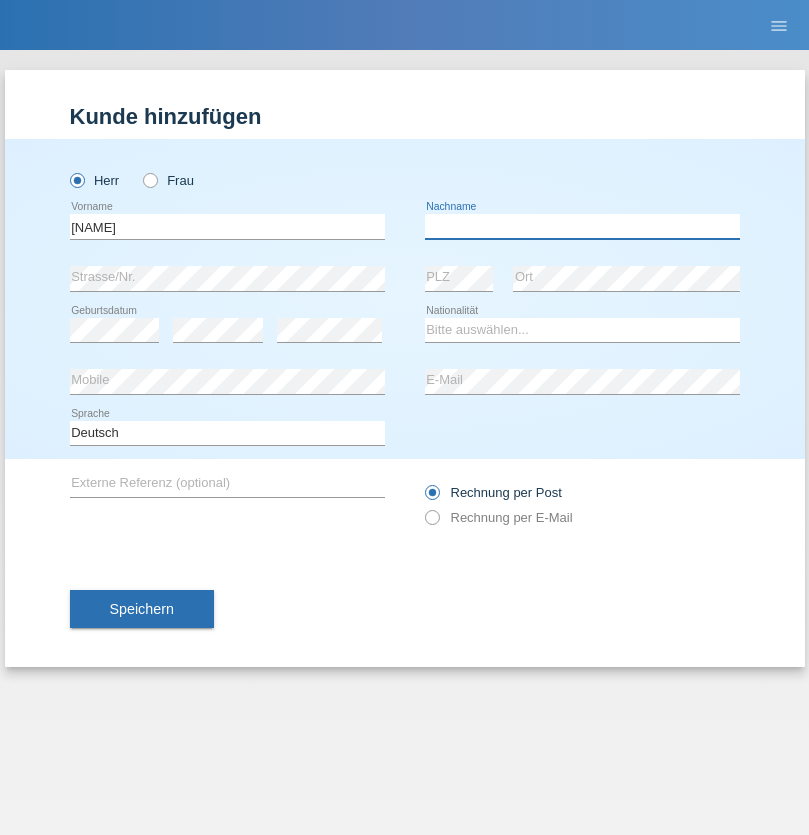 click at bounding box center (582, 226) 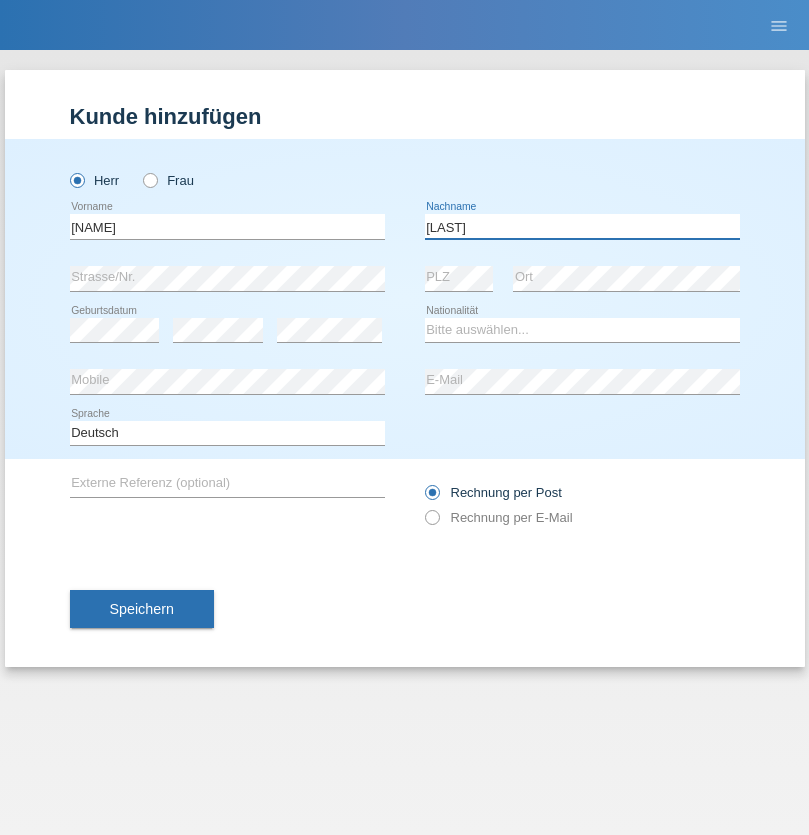 type on "[LAST]" 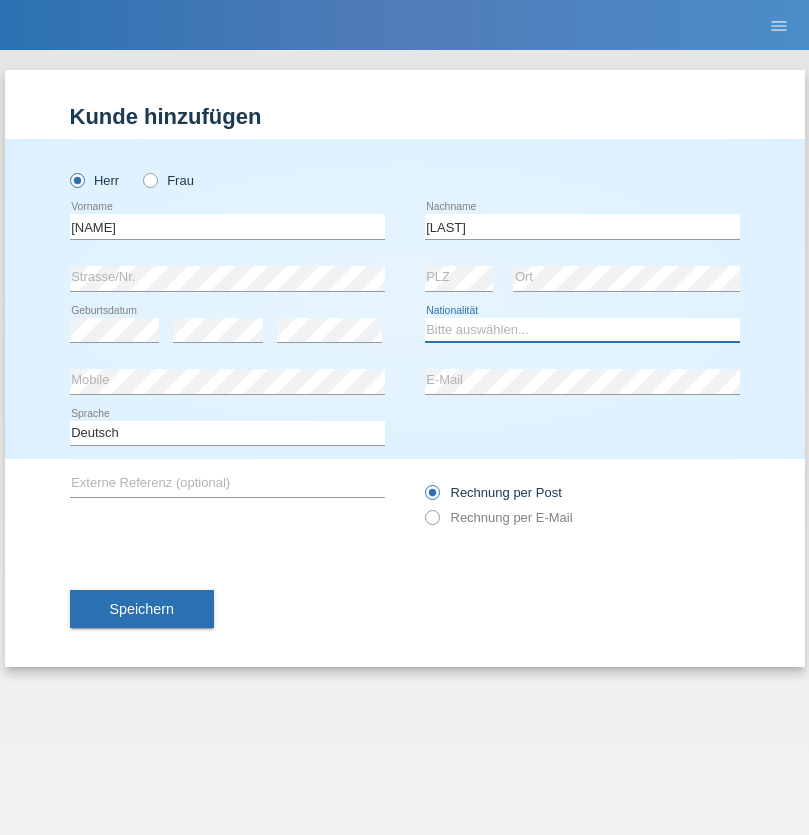 select on "CH" 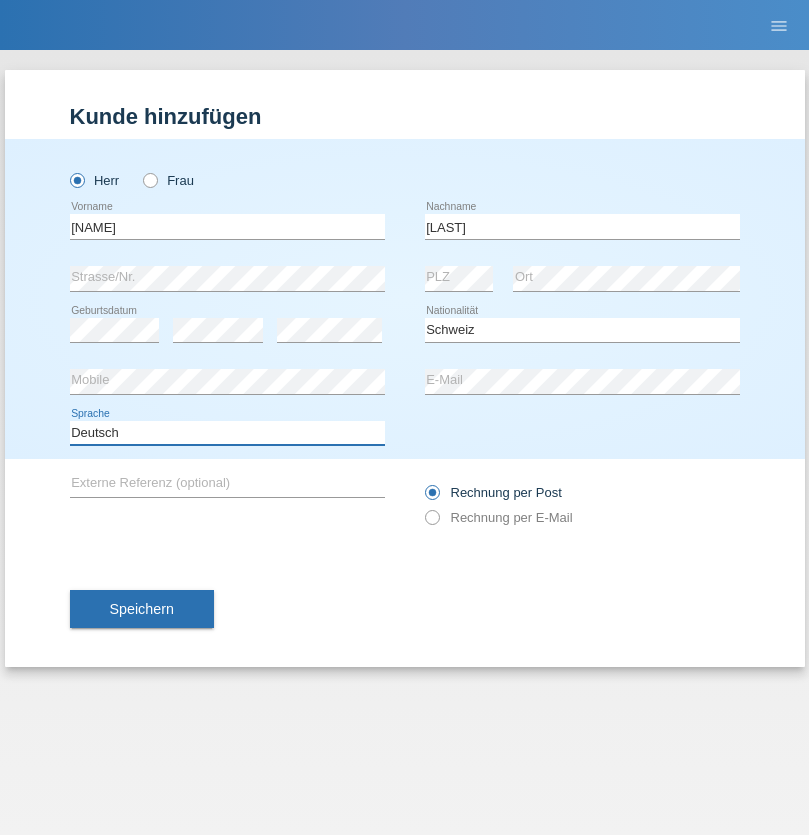 select on "en" 